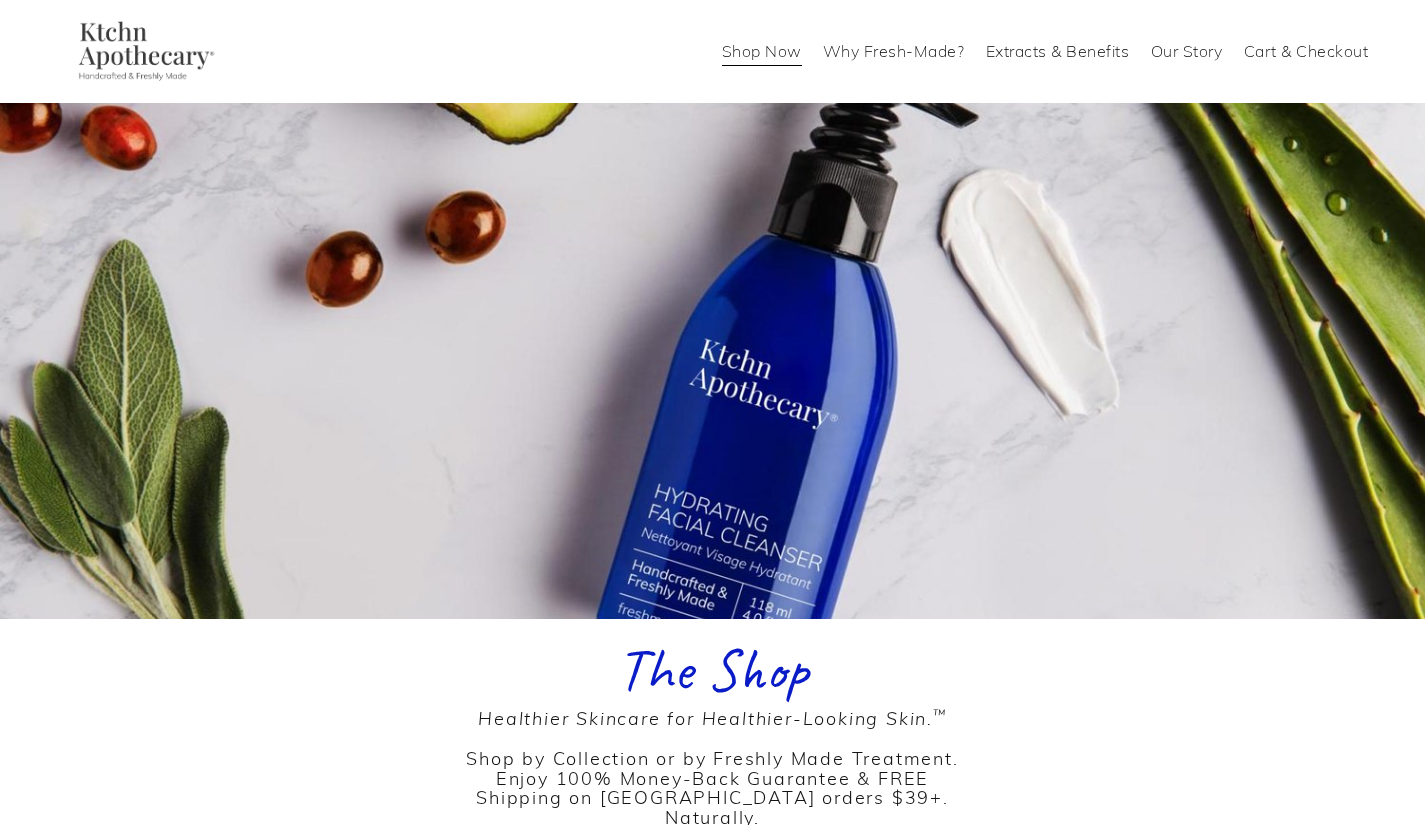 scroll, scrollTop: 0, scrollLeft: 0, axis: both 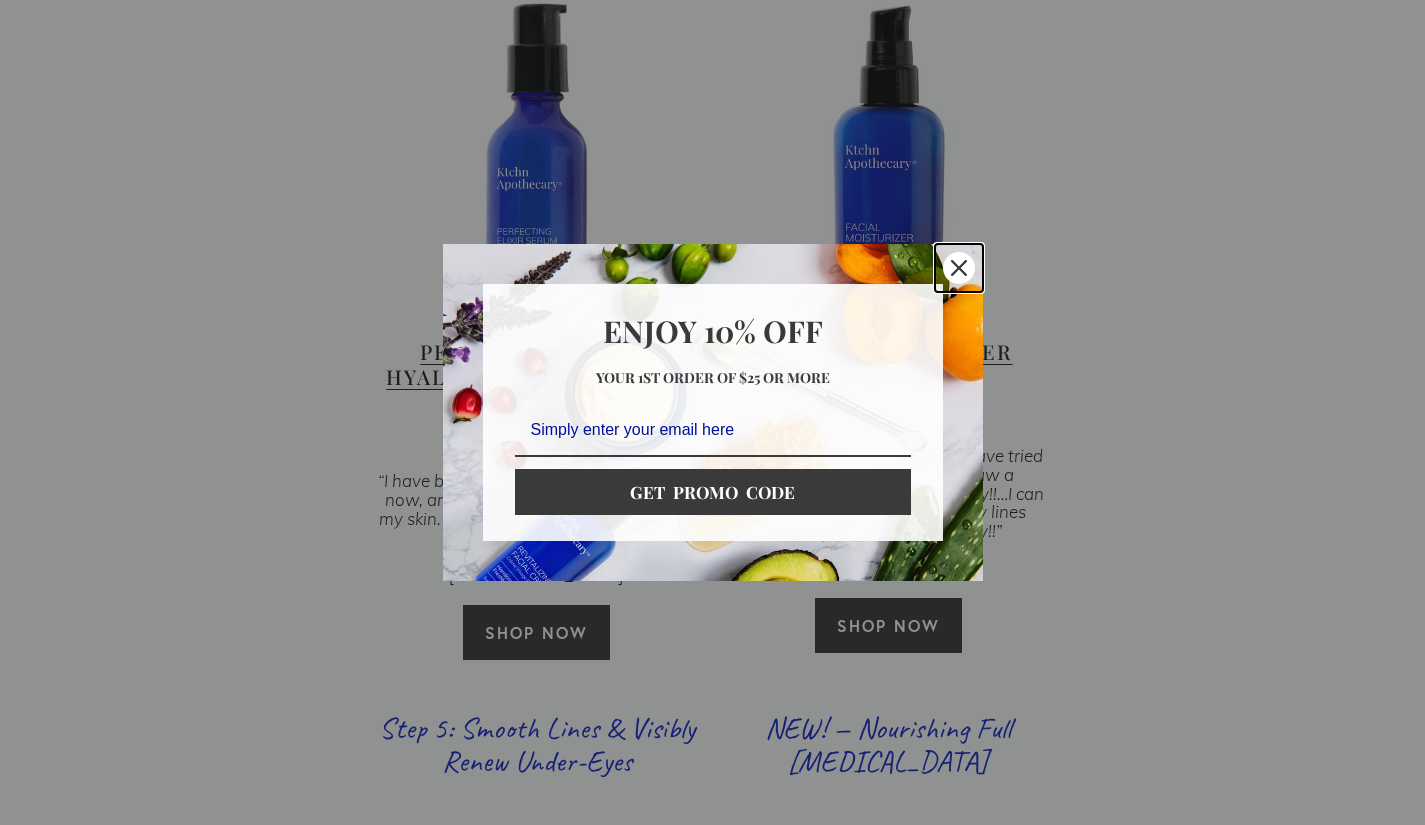 click 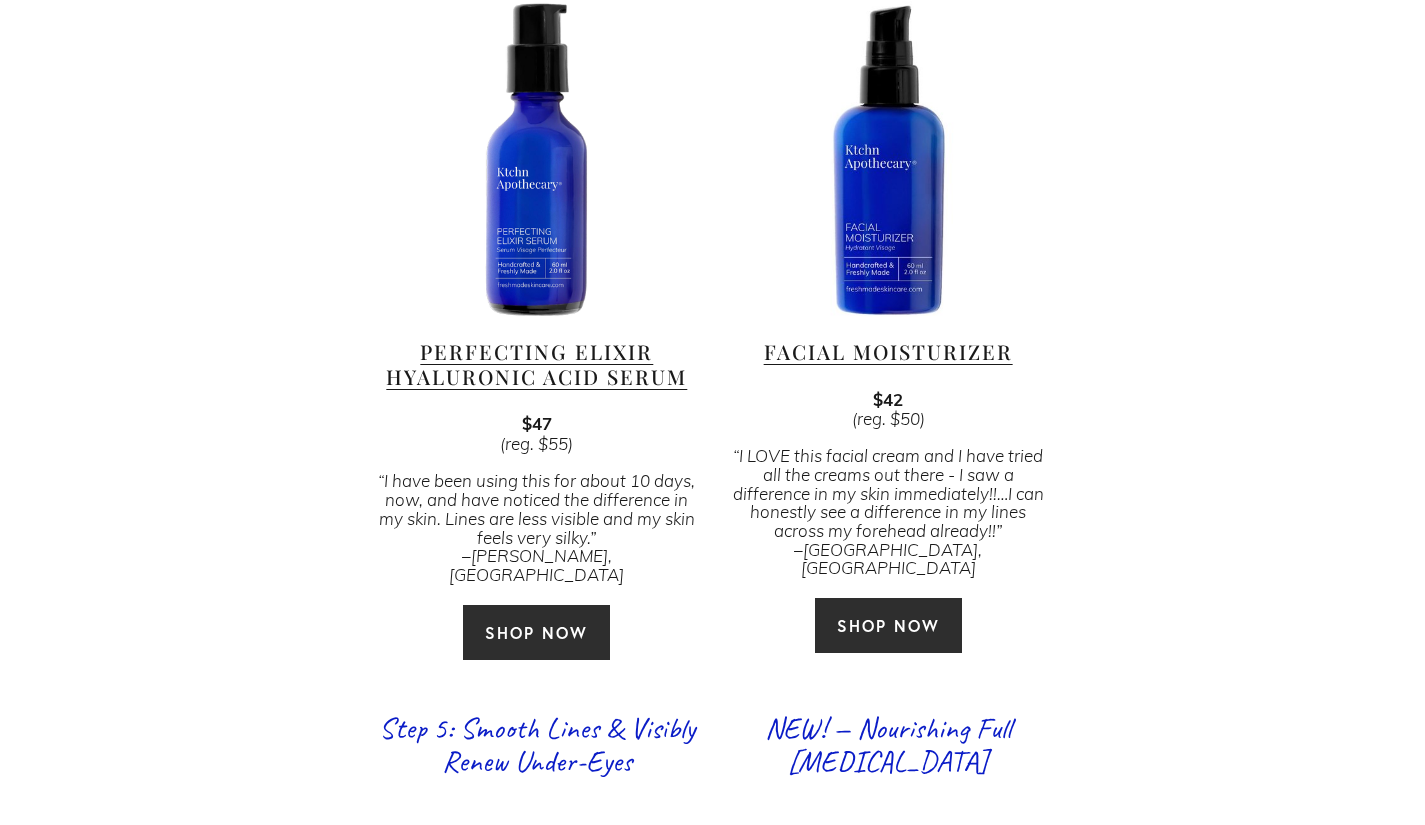 click on "Facial Moisturizer" at bounding box center (888, 351) 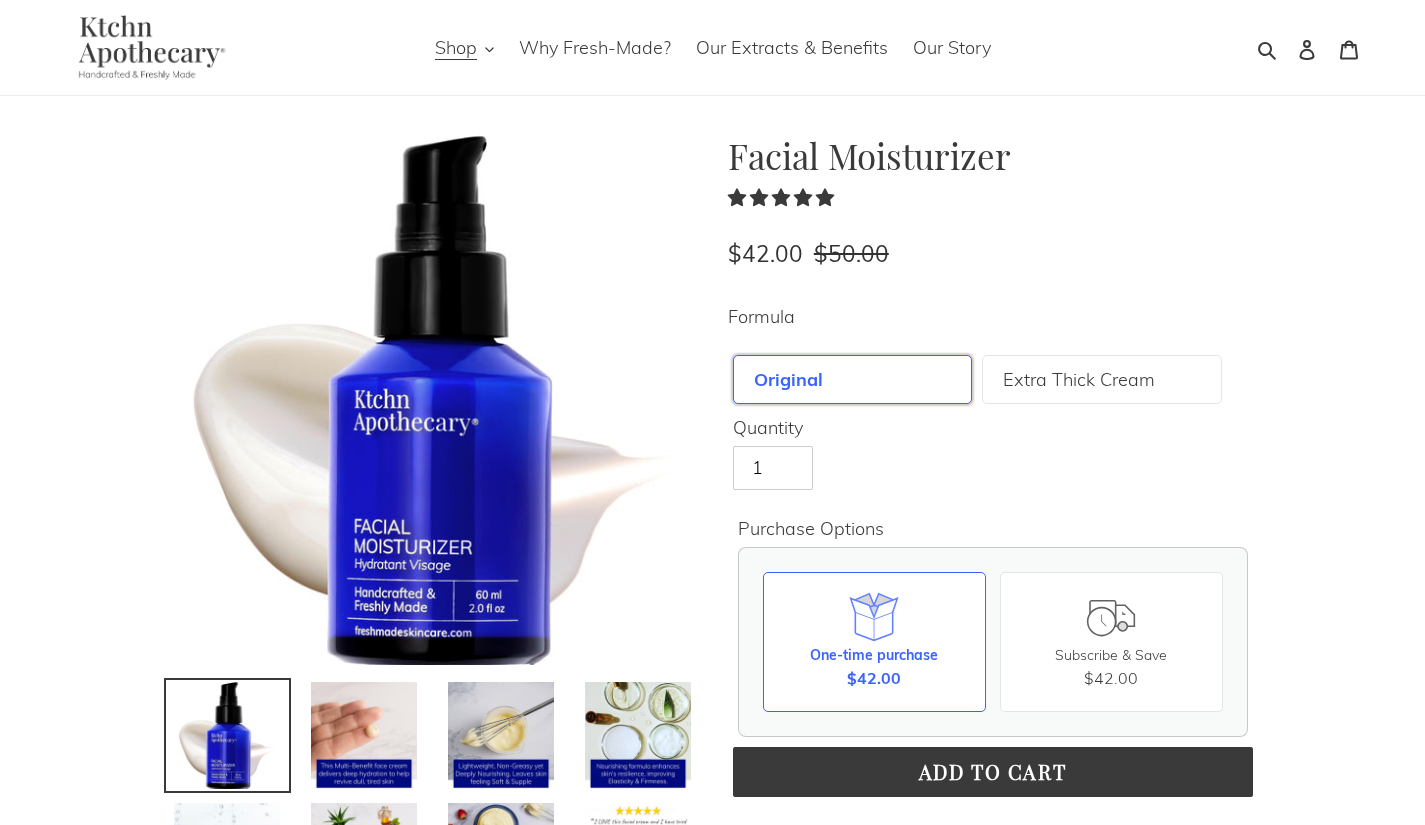 scroll, scrollTop: 0, scrollLeft: 0, axis: both 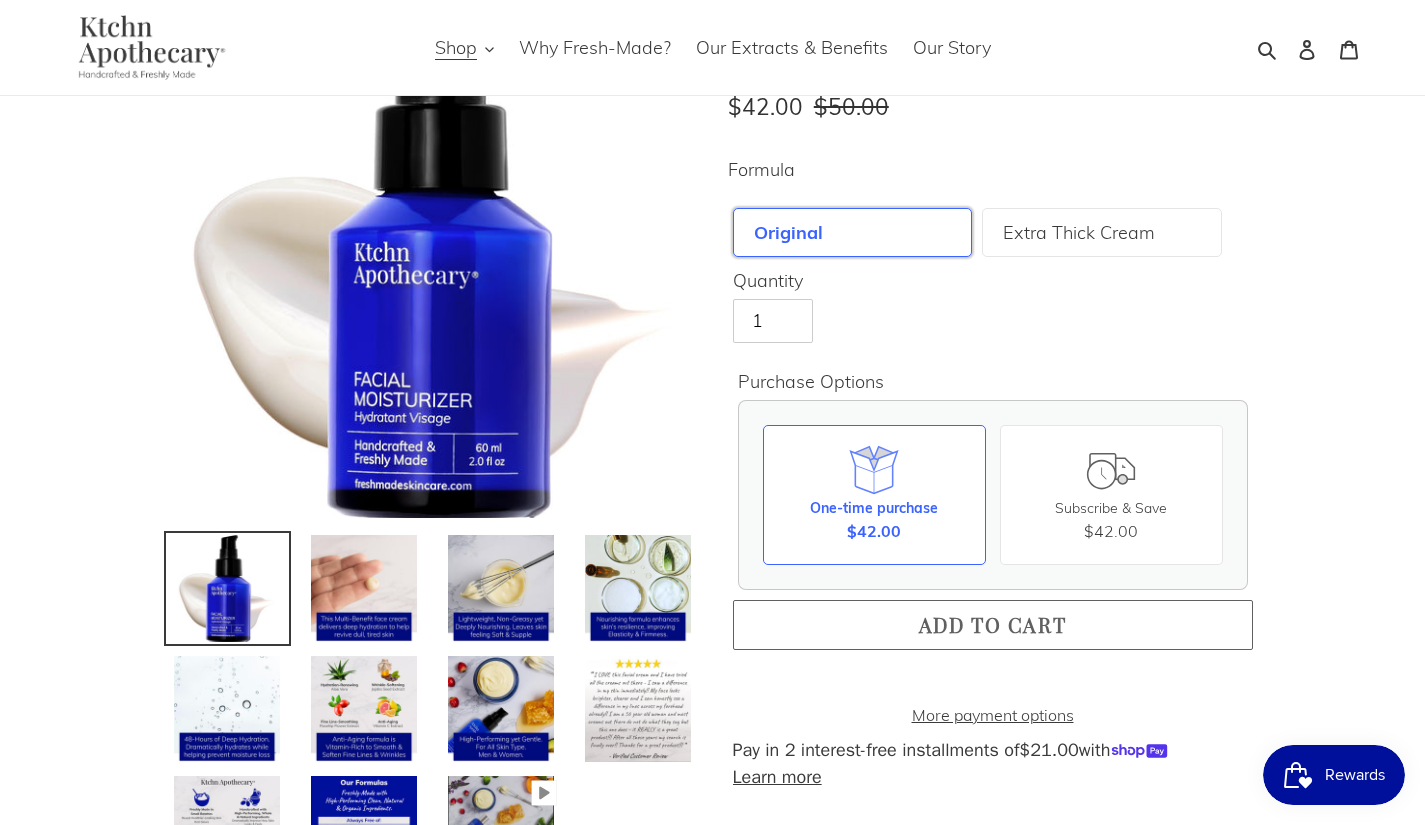click on "Add to cart" at bounding box center (993, 624) 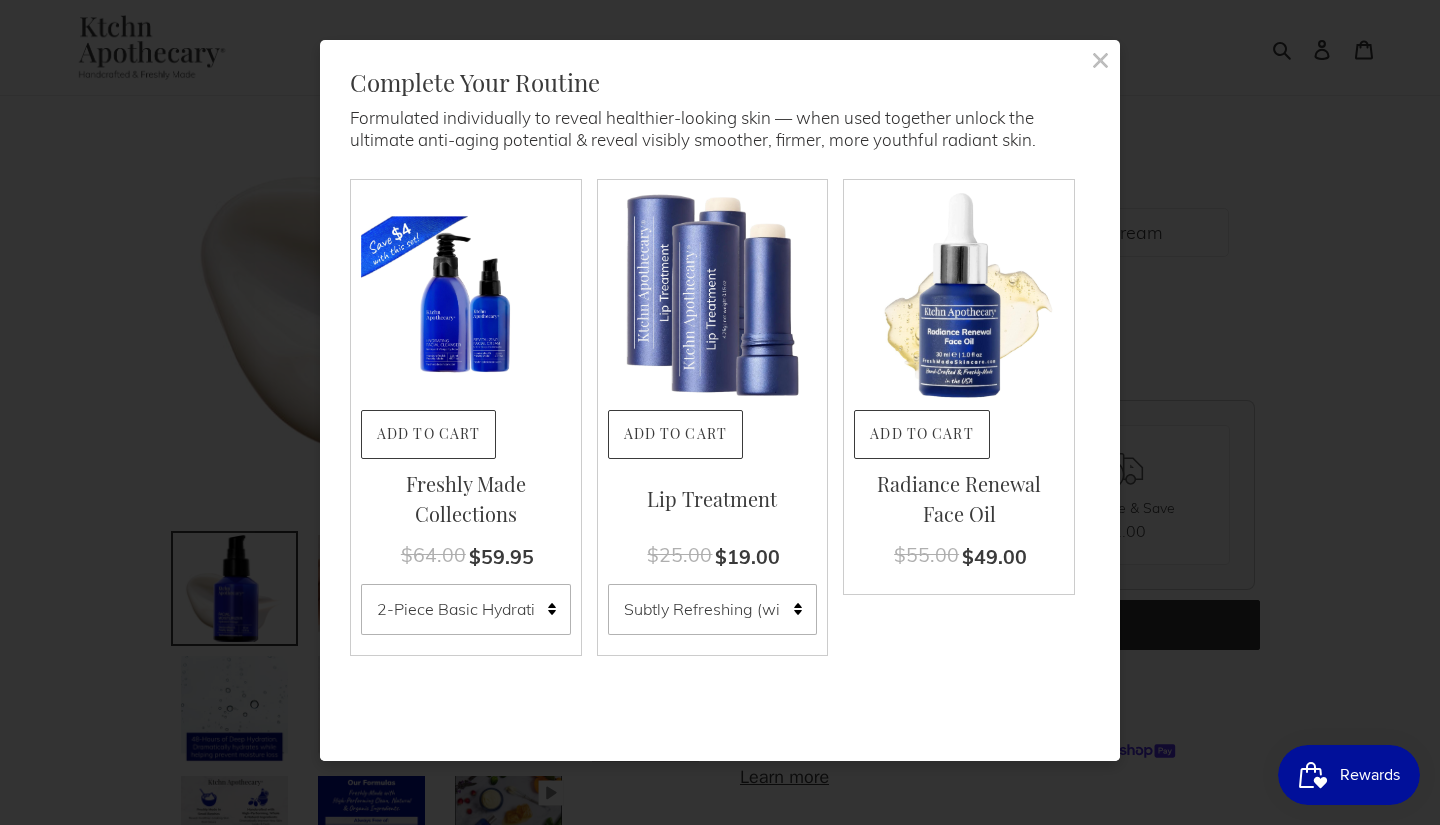 click 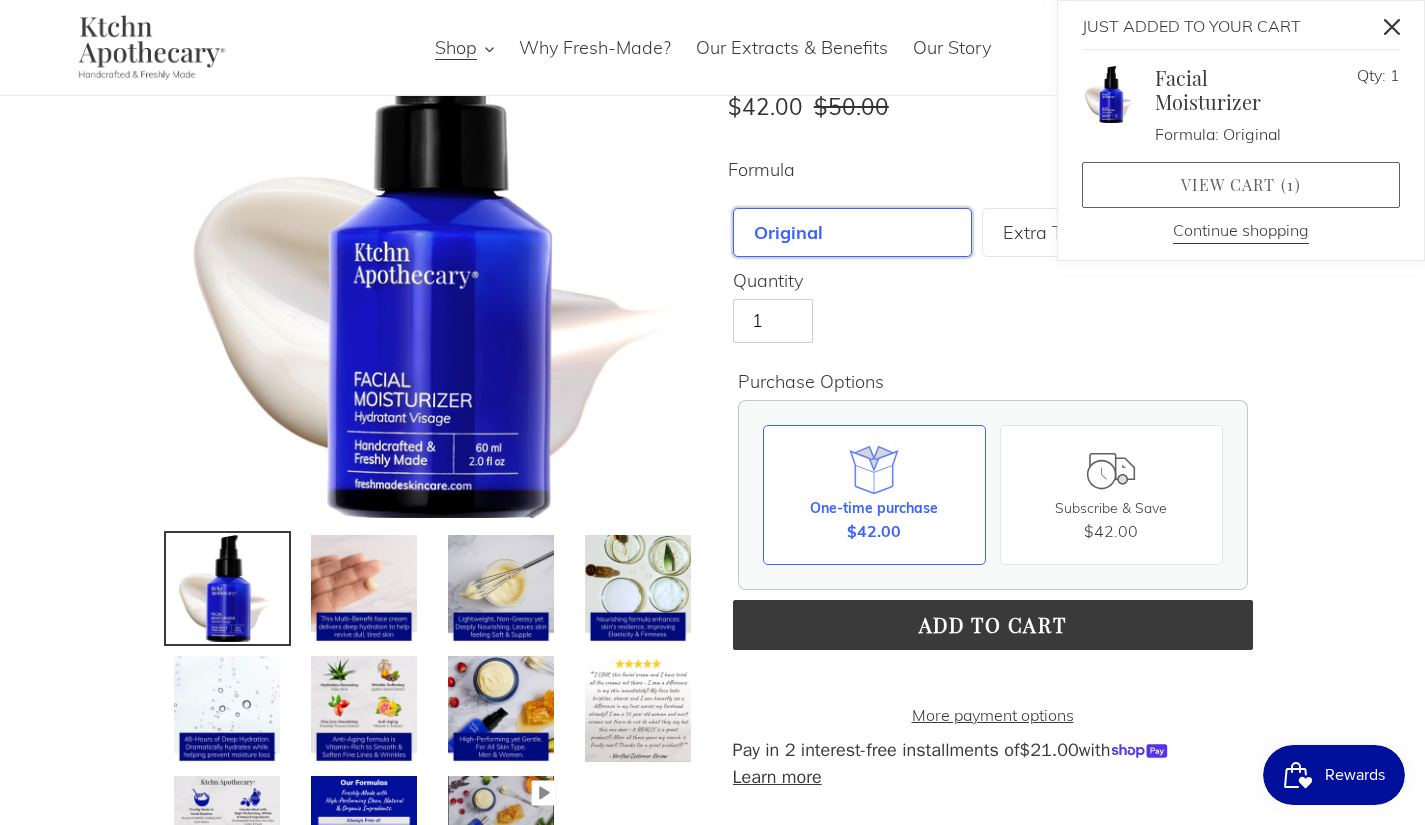 click on "View cart ( 1 )" at bounding box center (1241, 185) 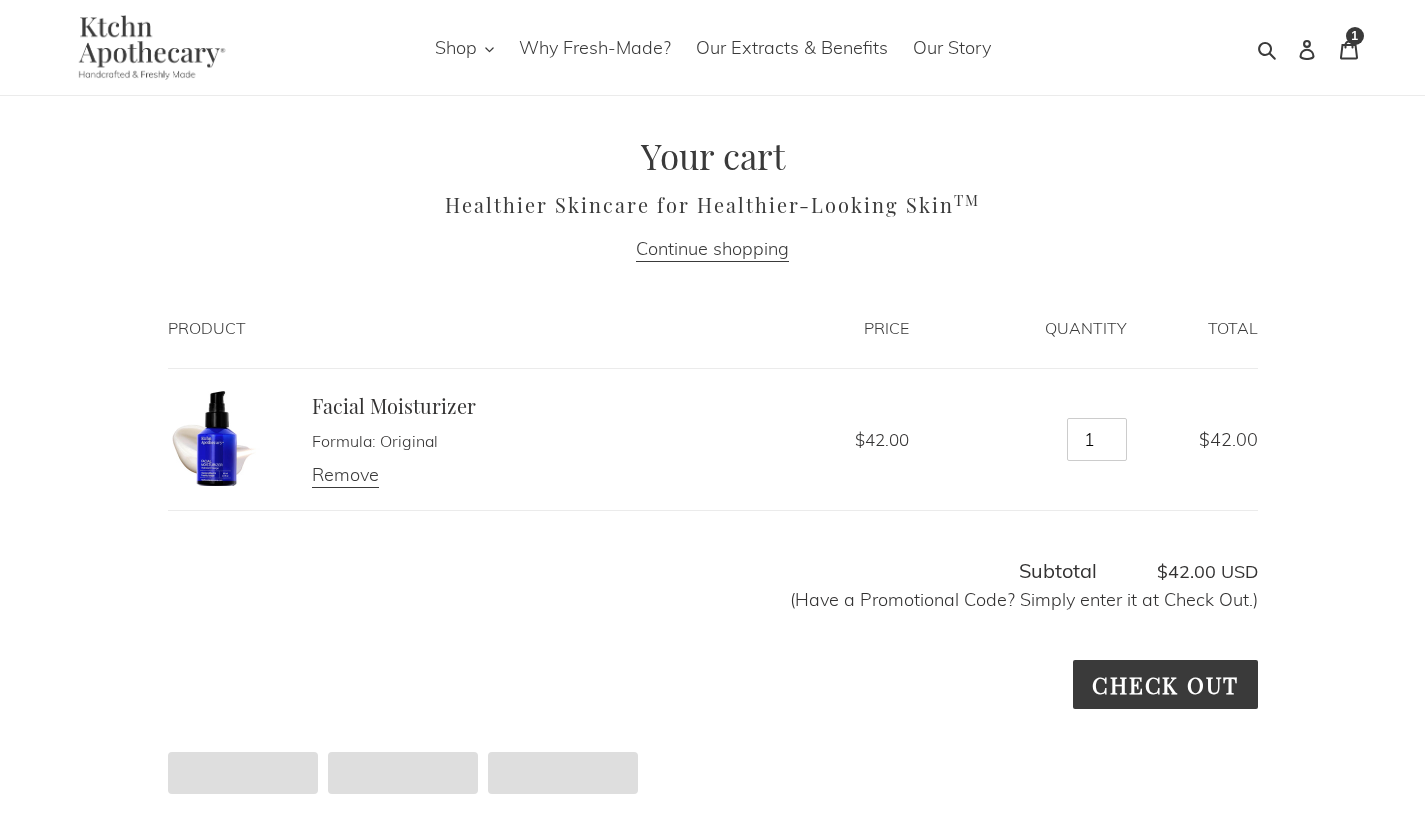 scroll, scrollTop: 0, scrollLeft: 0, axis: both 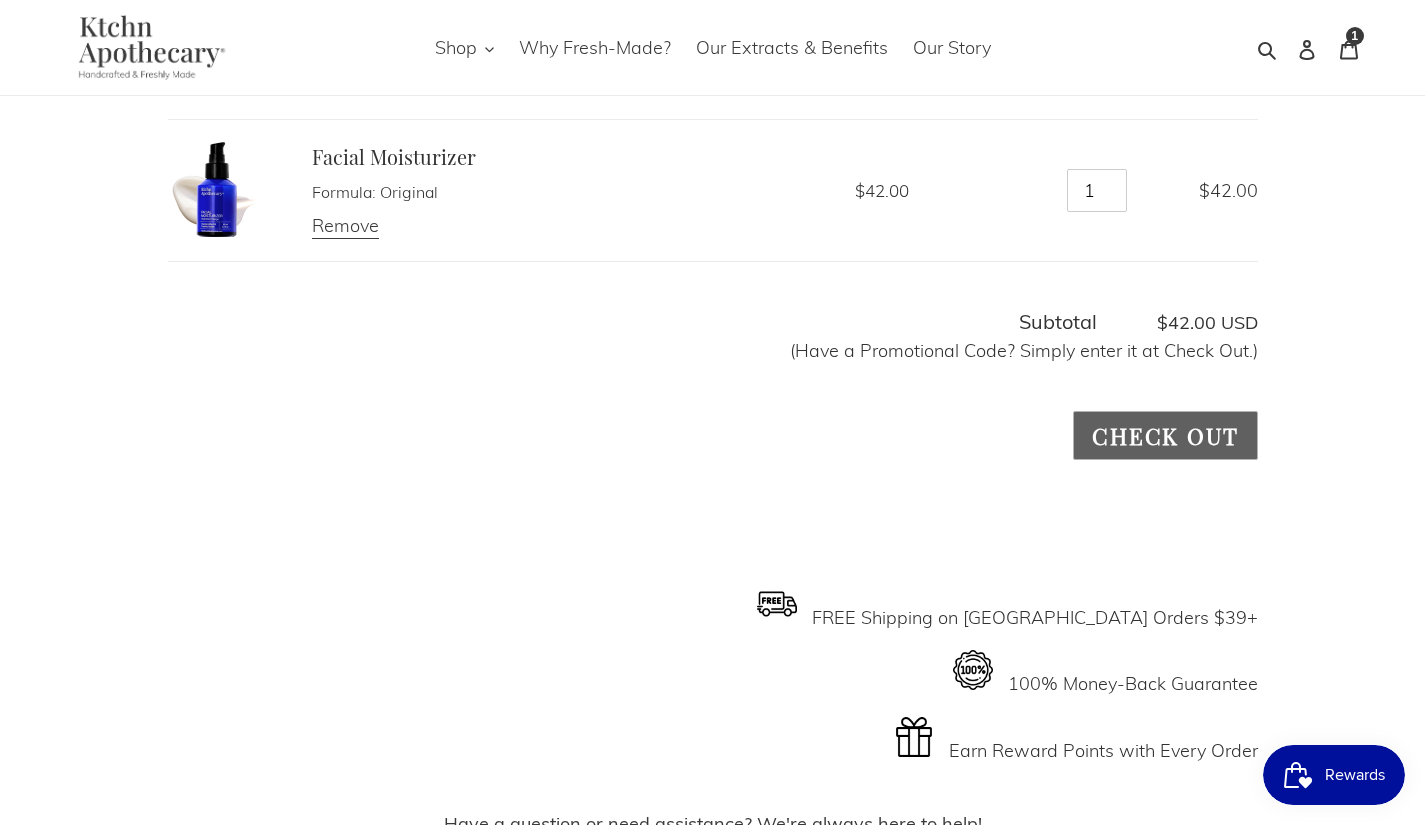 click on "Check out" at bounding box center (1165, 435) 